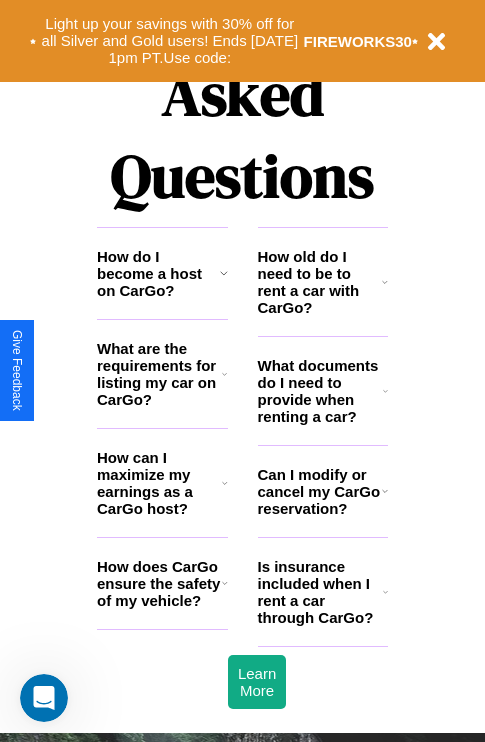 scroll, scrollTop: 2423, scrollLeft: 0, axis: vertical 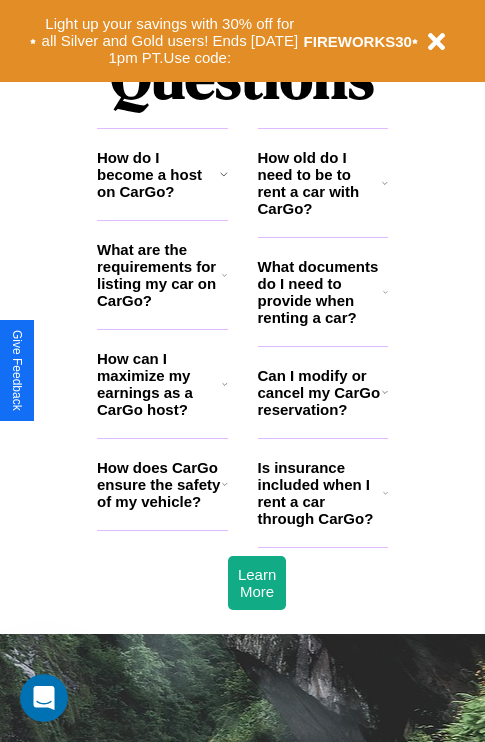 click 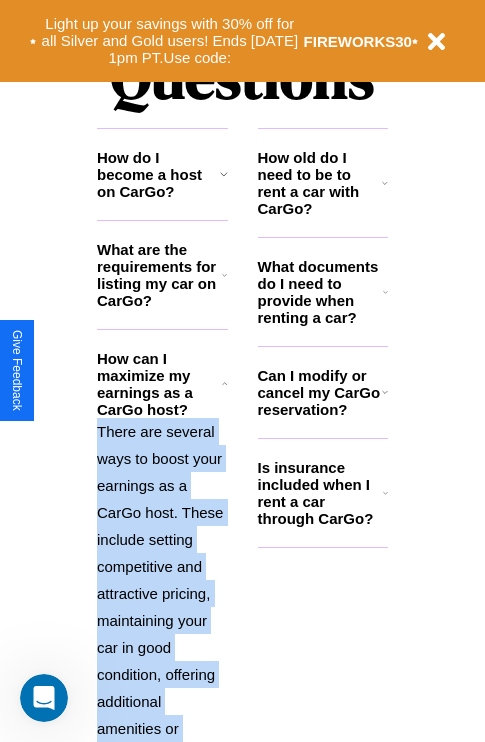 click on "There are several ways to boost your earnings as a CarGo host. These include setting competitive and attractive pricing, maintaining your car in good condition, offering additional amenities or services, and providing excellent customer service to earn positive reviews and repeat bookings." at bounding box center (162, 661) 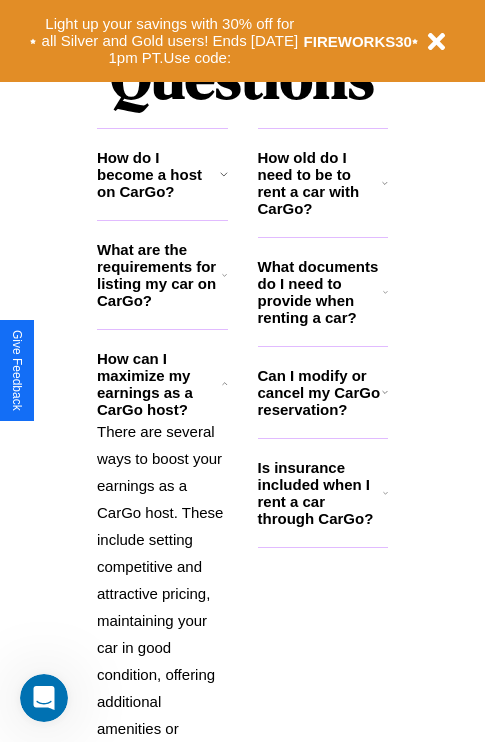 click 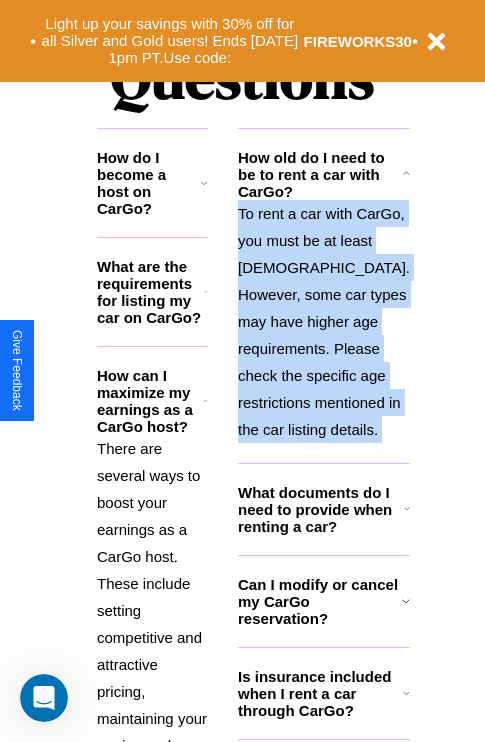 scroll, scrollTop: 2731, scrollLeft: 0, axis: vertical 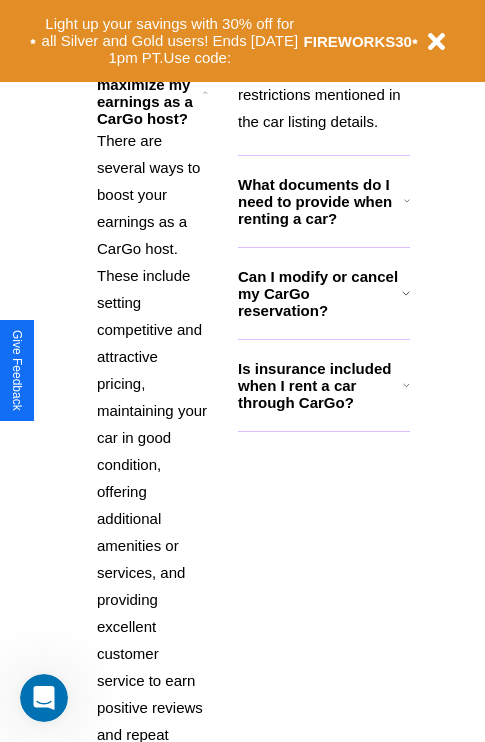 click on "How does CarGo ensure the safety of my vehicle?" at bounding box center (150, 850) 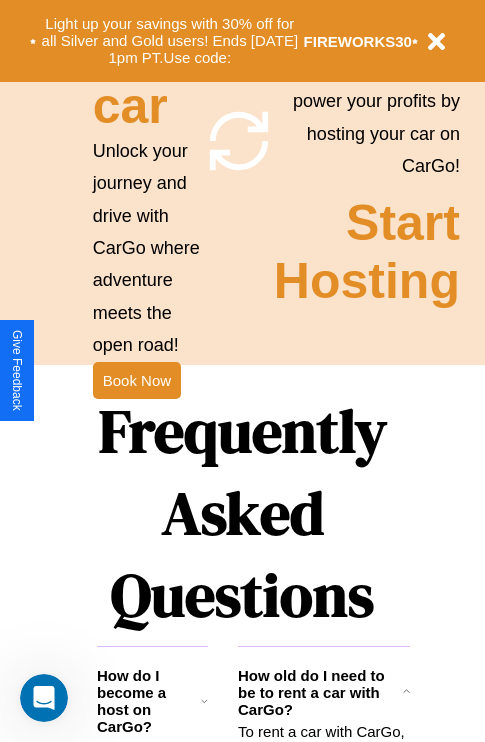 click 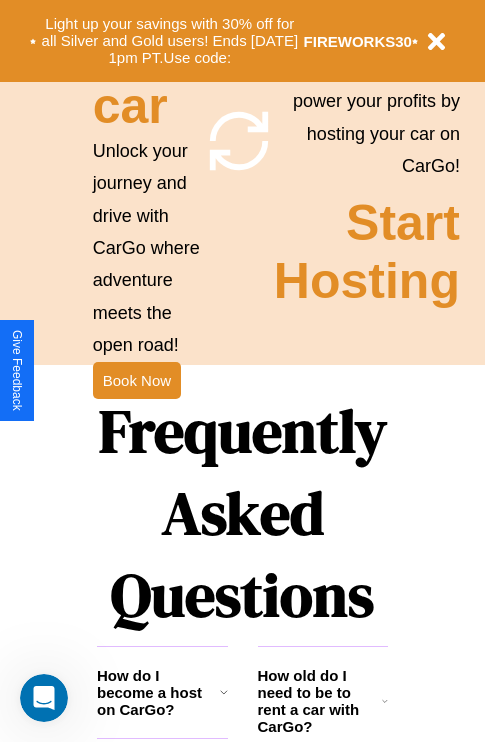 click on "How old do I need to be to rent a car with CarGo?" at bounding box center (320, 701) 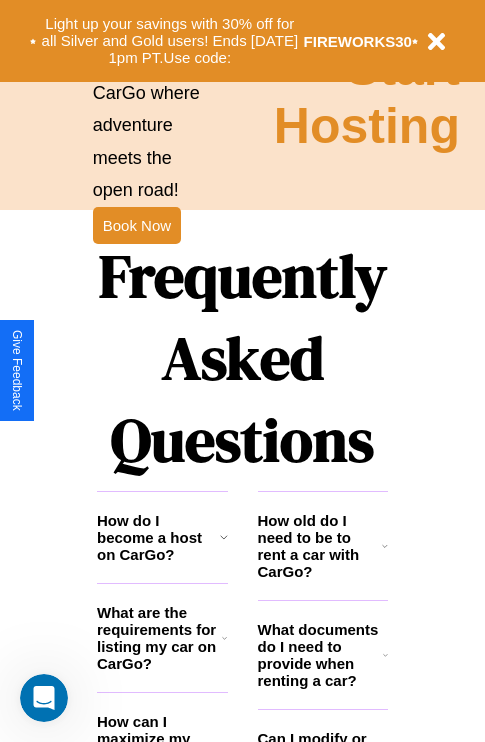 click on "What documents do I need to provide when renting a car?" at bounding box center [321, 655] 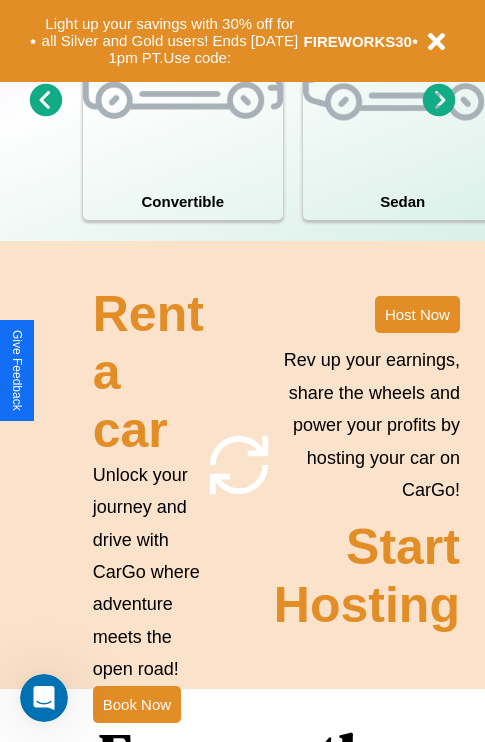 scroll, scrollTop: 1558, scrollLeft: 0, axis: vertical 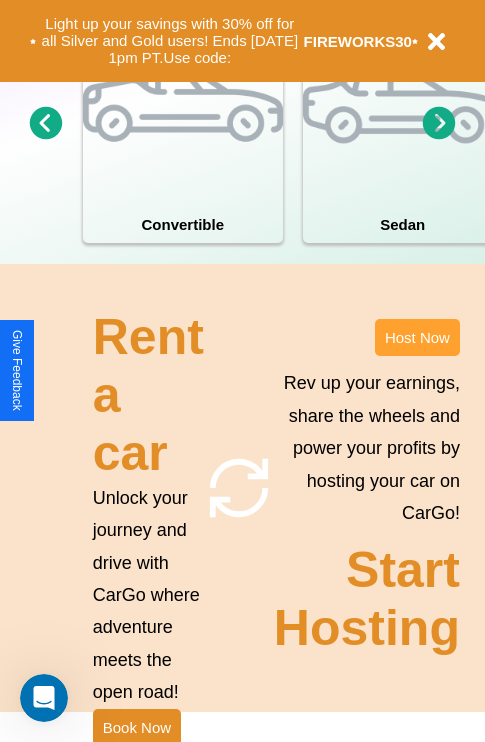 click on "Host Now" at bounding box center [417, 337] 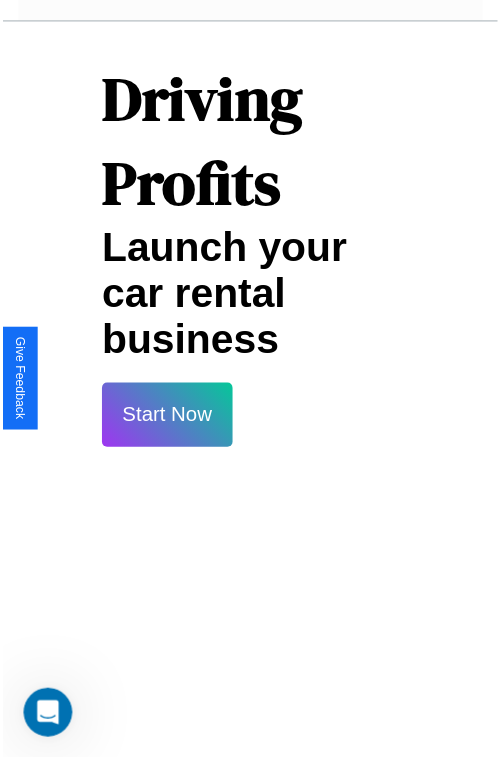 scroll, scrollTop: 35, scrollLeft: 0, axis: vertical 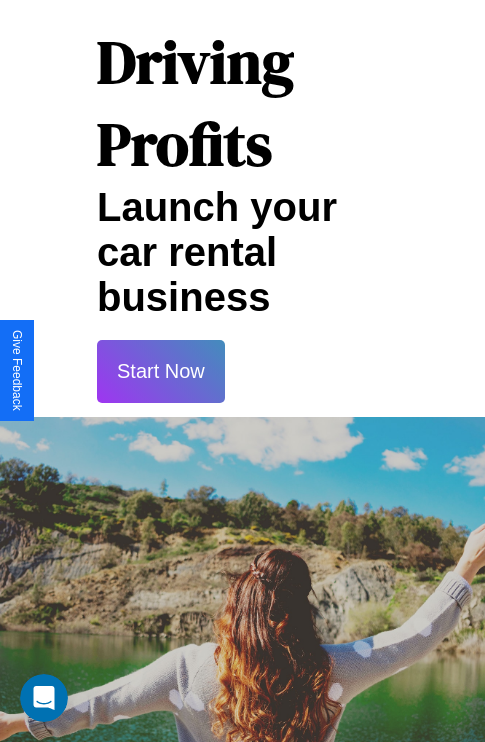 click on "Start Now" at bounding box center [161, 371] 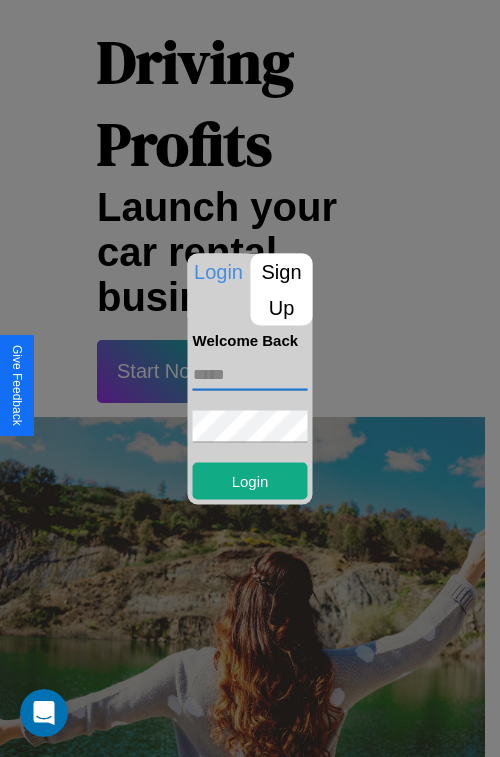 click at bounding box center (250, 374) 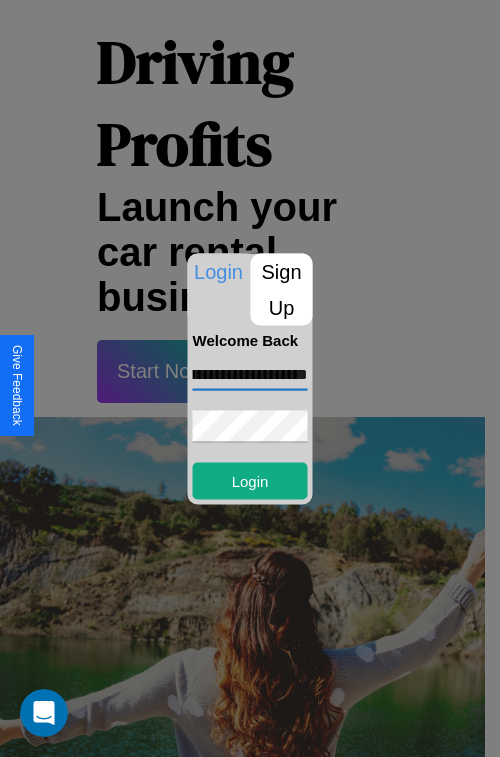scroll, scrollTop: 0, scrollLeft: 82, axis: horizontal 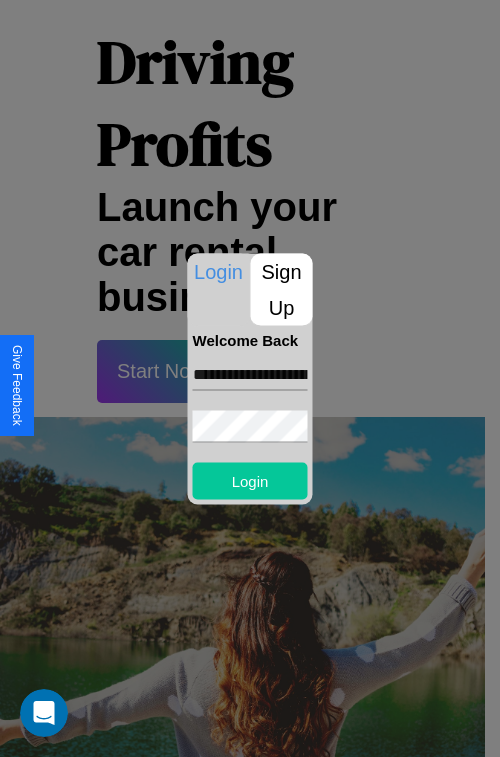 click on "Login" at bounding box center (250, 480) 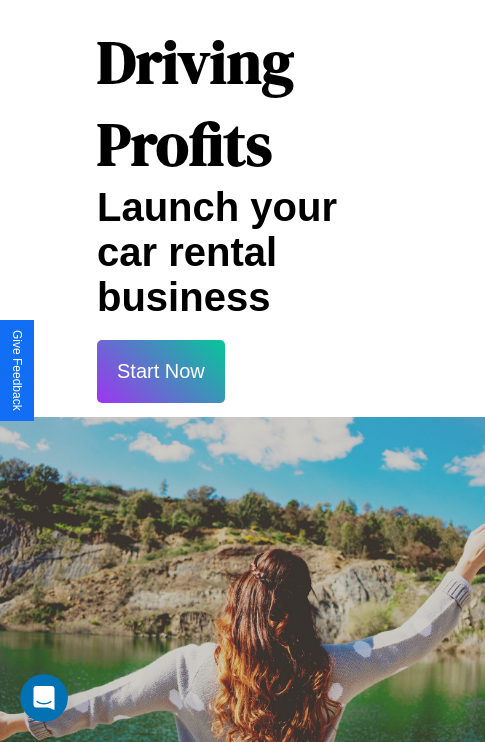 scroll, scrollTop: 37, scrollLeft: 0, axis: vertical 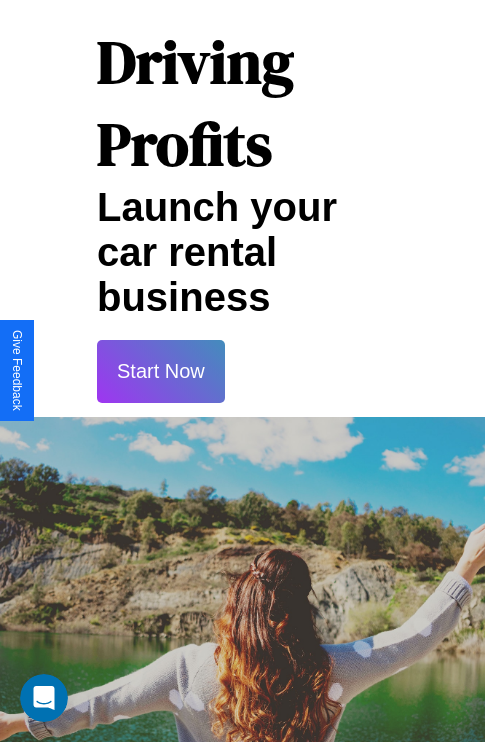 click on "Start Now" at bounding box center (161, 371) 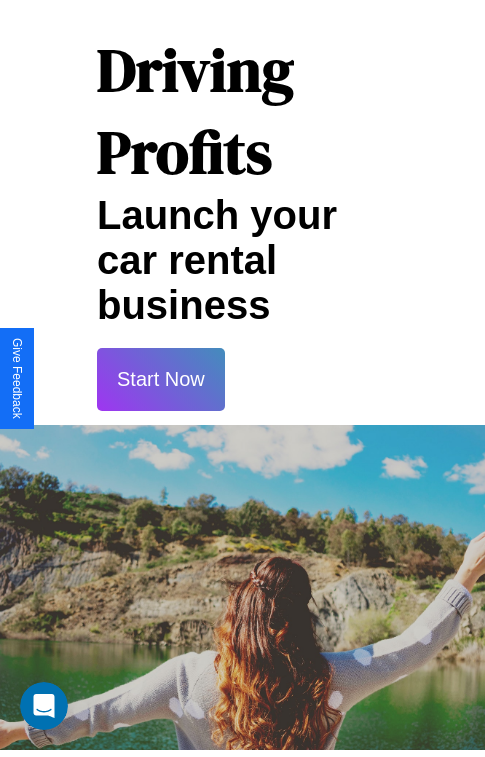 scroll, scrollTop: 0, scrollLeft: 0, axis: both 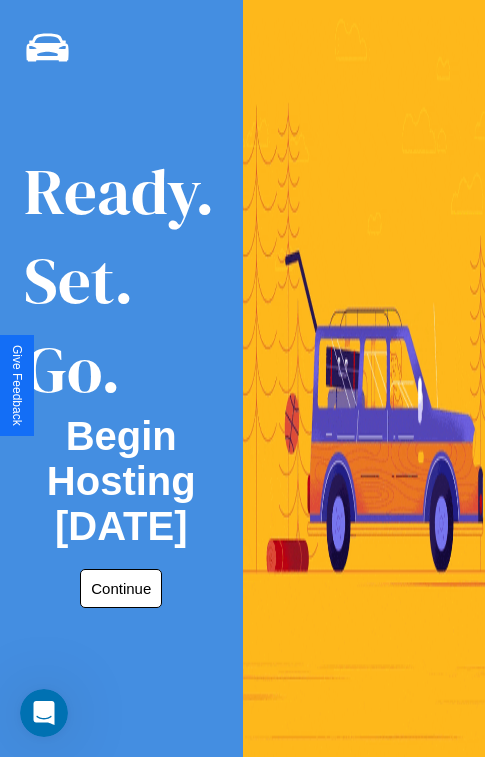 click on "Continue" at bounding box center [121, 588] 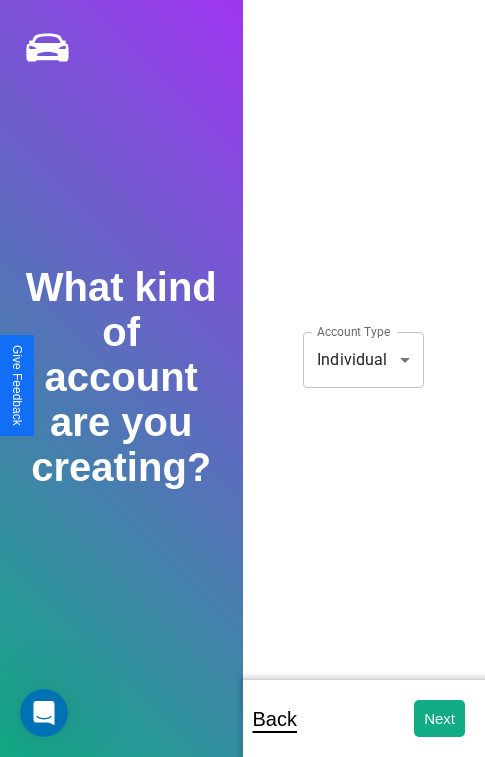 click on "**********" at bounding box center [242, 392] 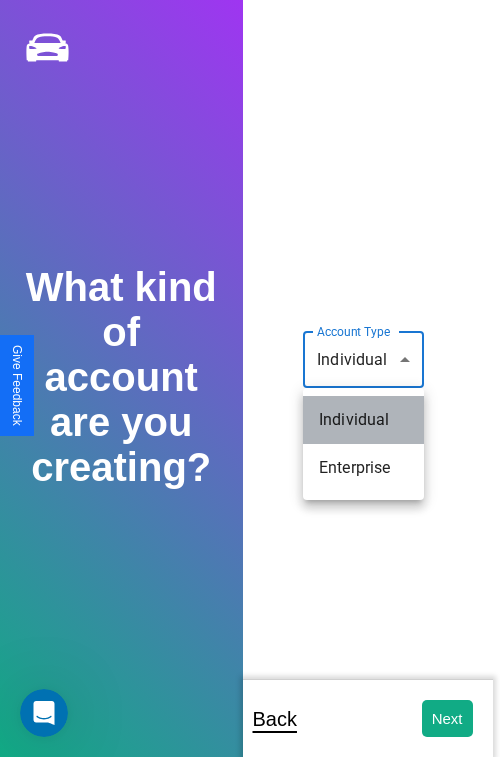 click on "Individual" at bounding box center [363, 420] 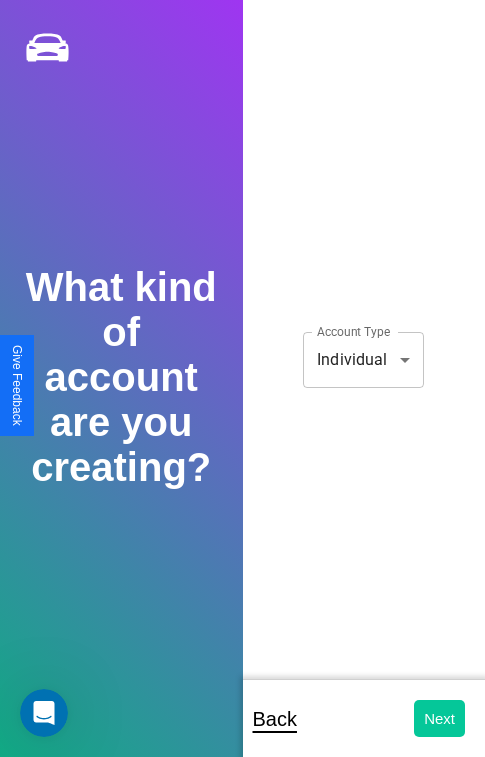 click on "Next" at bounding box center [439, 718] 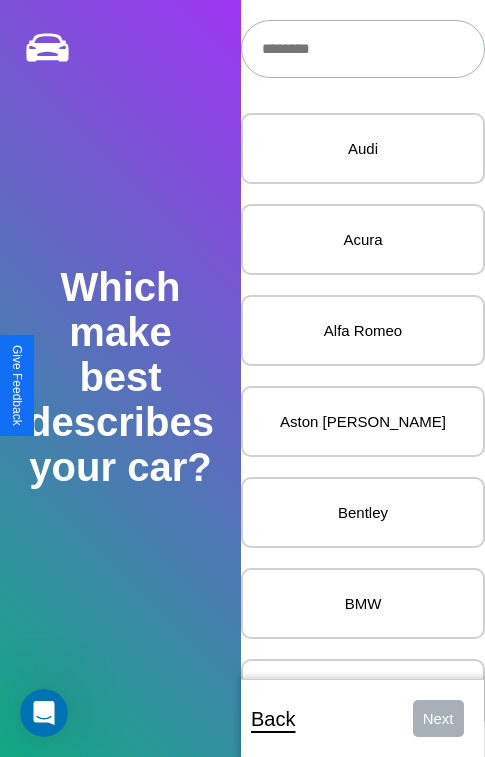 scroll, scrollTop: 24, scrollLeft: 0, axis: vertical 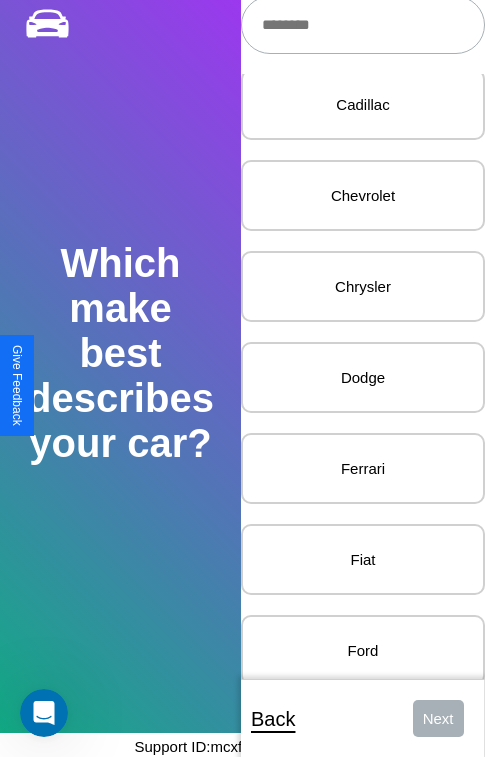 click on "Dodge" at bounding box center [363, 377] 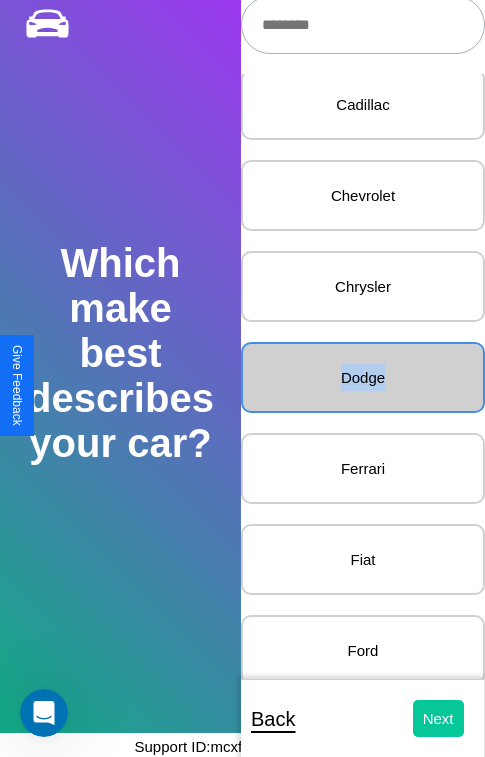 click on "Next" at bounding box center (438, 718) 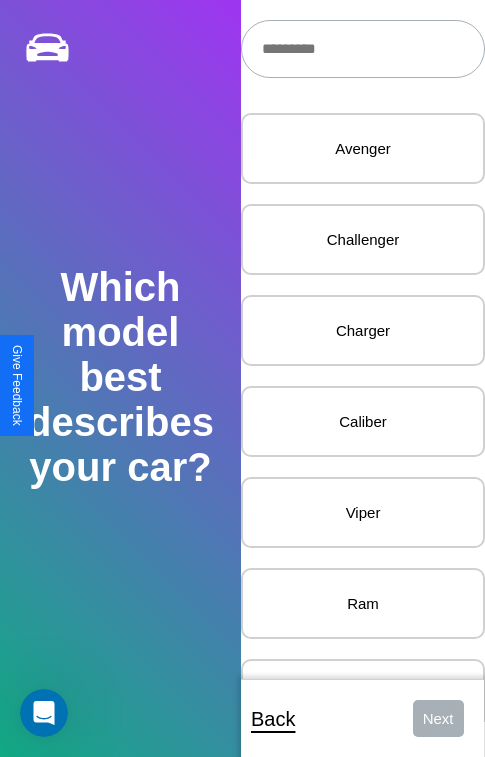 scroll, scrollTop: 27, scrollLeft: 0, axis: vertical 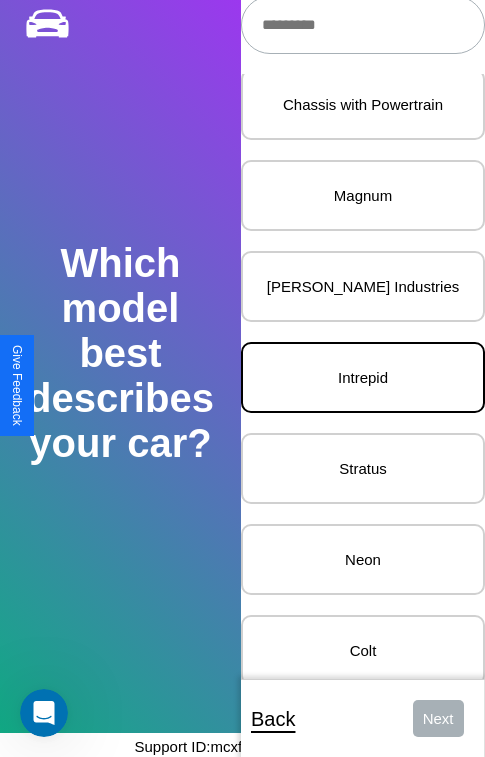 click on "Intrepid" at bounding box center (363, 377) 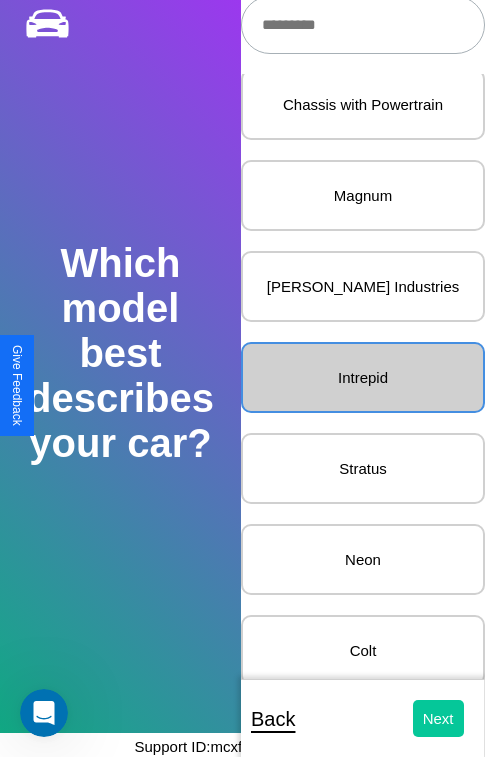 scroll, scrollTop: 0, scrollLeft: 0, axis: both 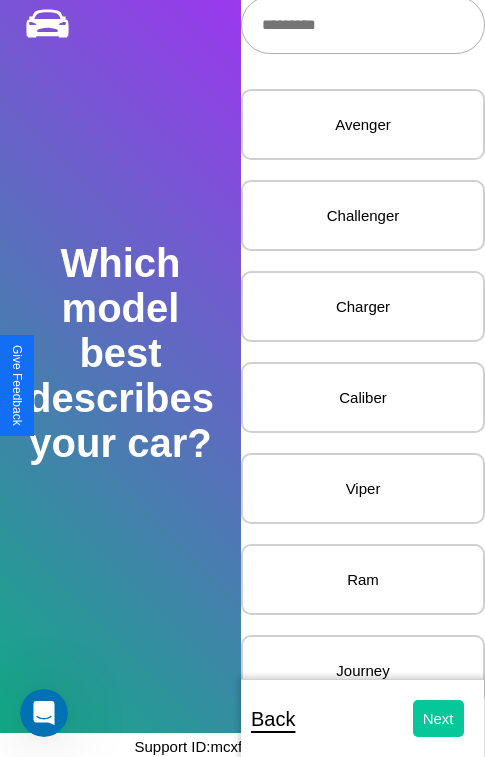click on "Next" at bounding box center (438, 718) 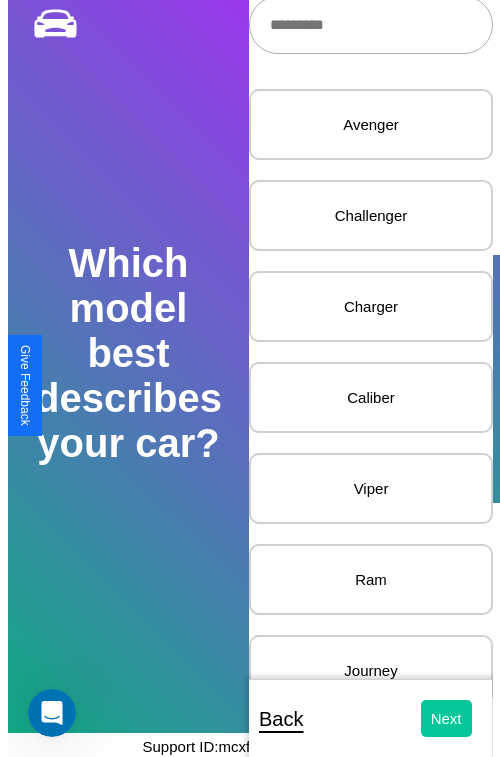 scroll, scrollTop: 0, scrollLeft: 0, axis: both 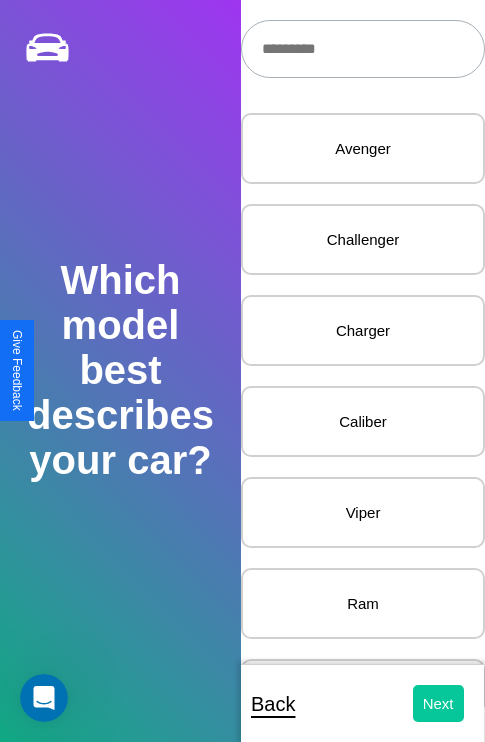 select on "*****" 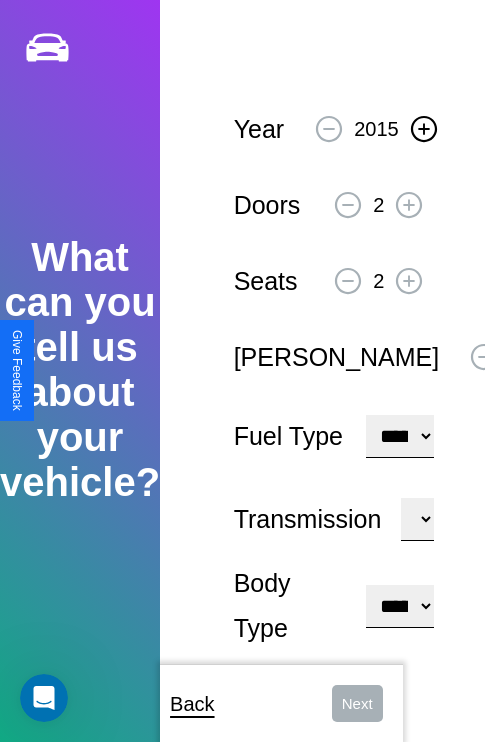 click 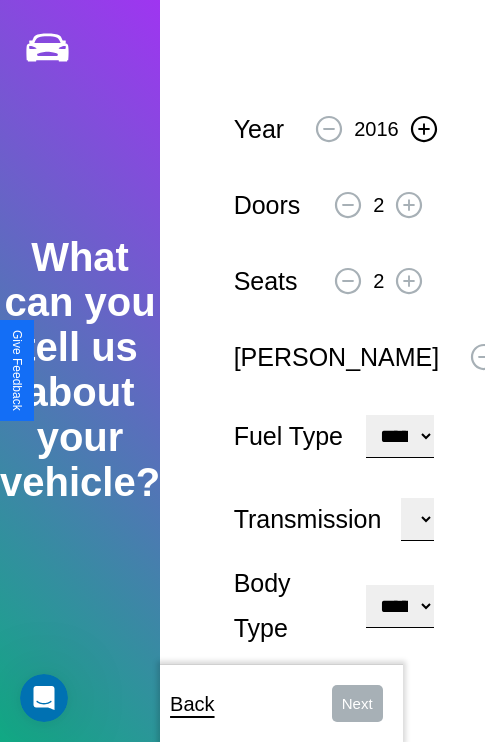 click 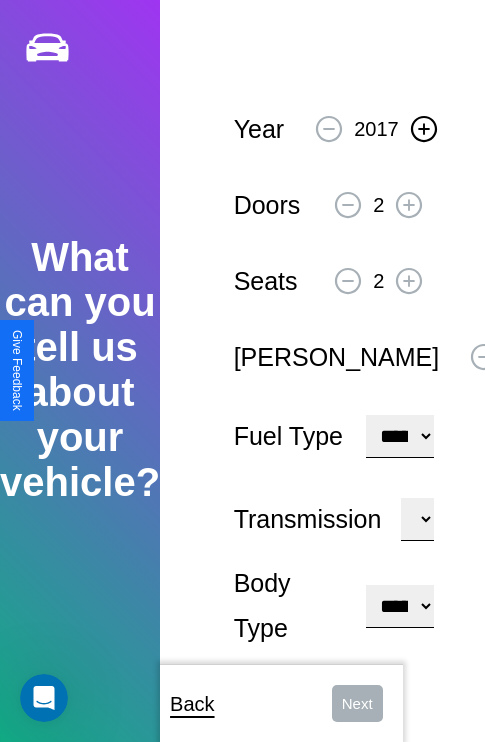 click 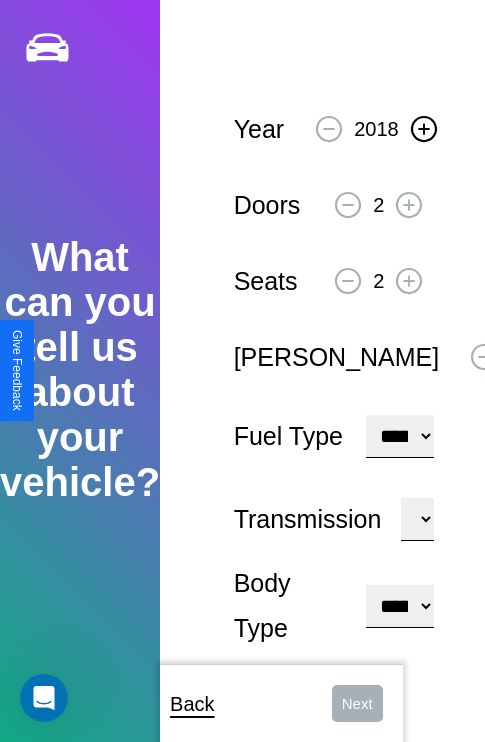 click 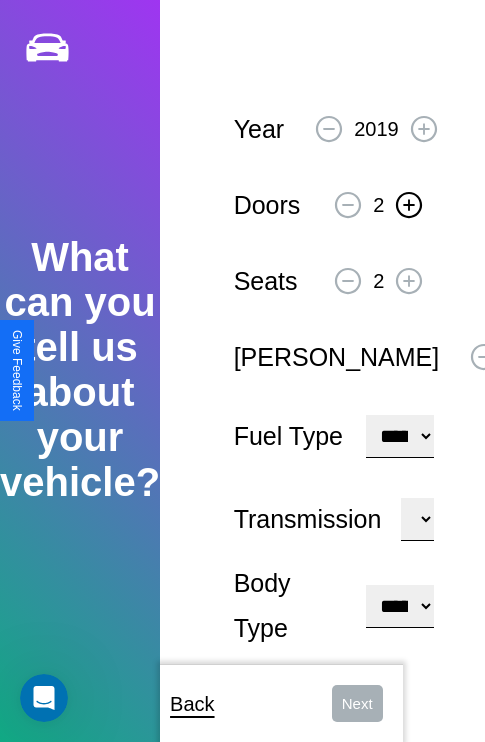 click 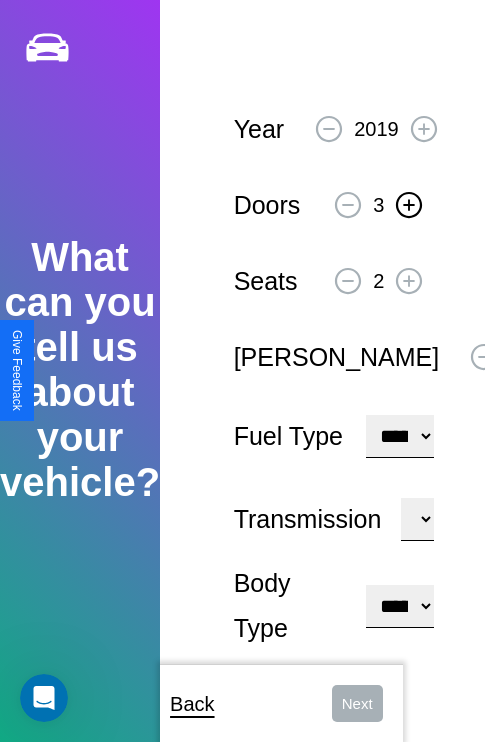 click 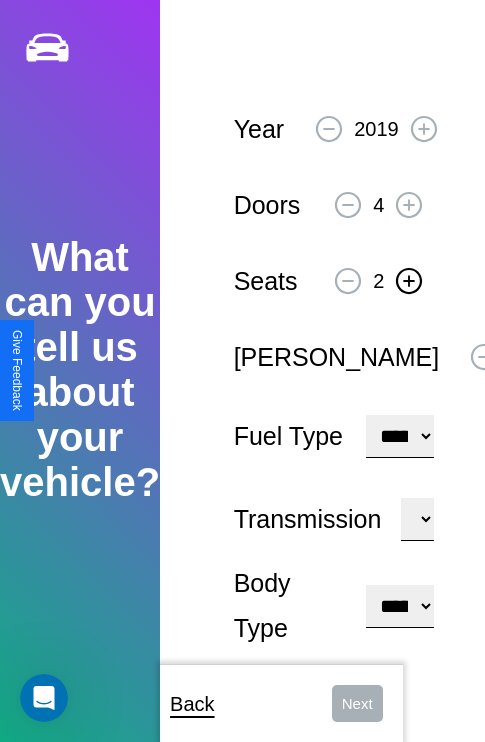 click 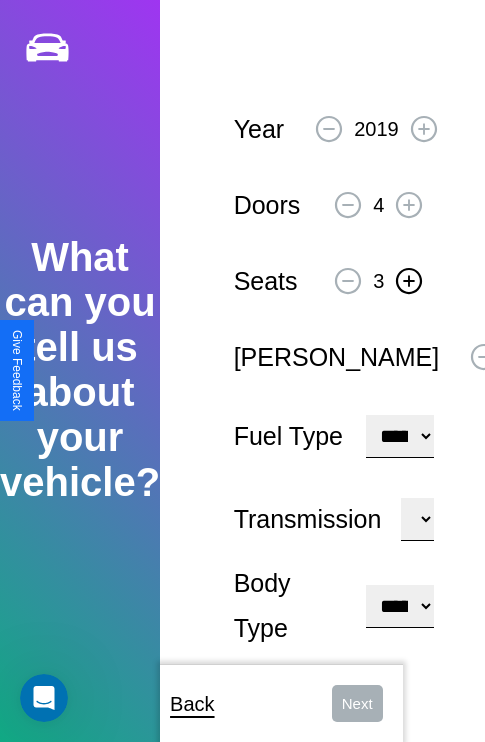 click 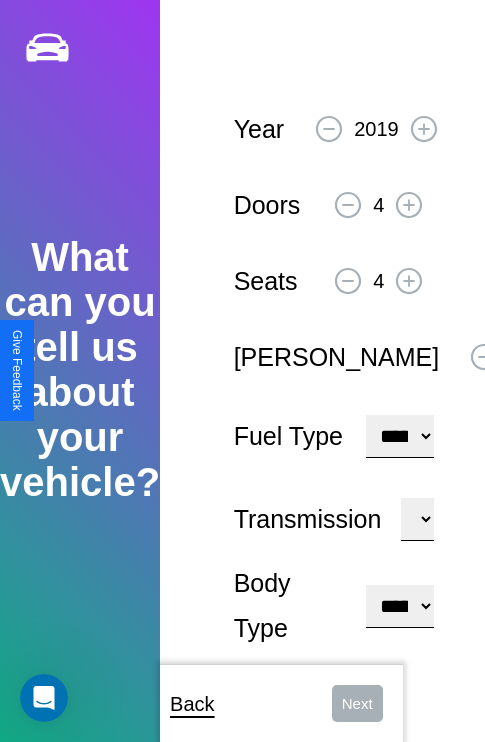 click 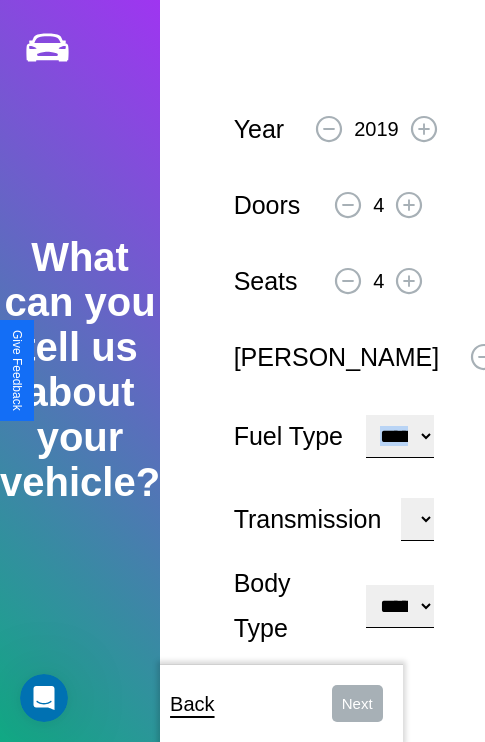 click on "**********" at bounding box center (400, 436) 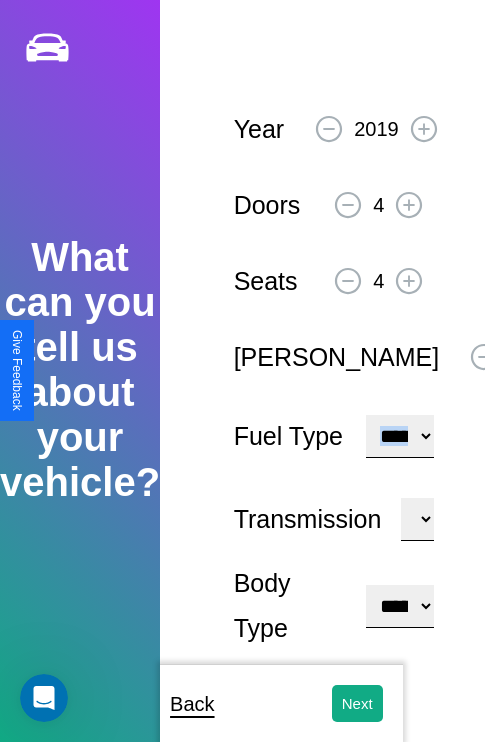 click on "**********" at bounding box center [400, 606] 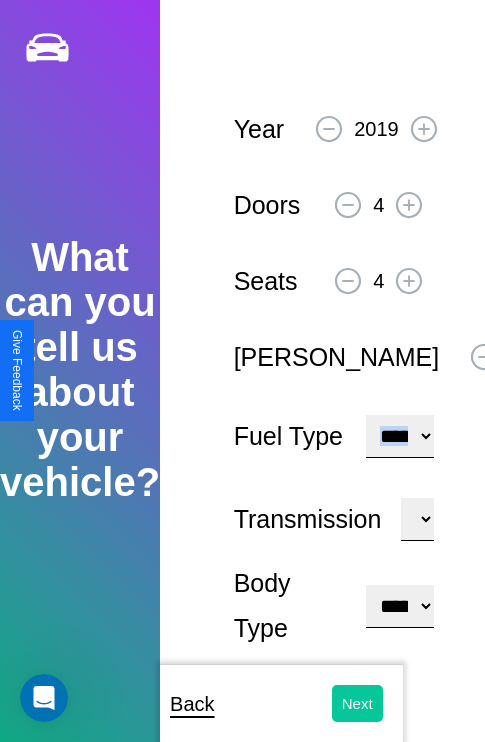 click on "Next" at bounding box center (357, 703) 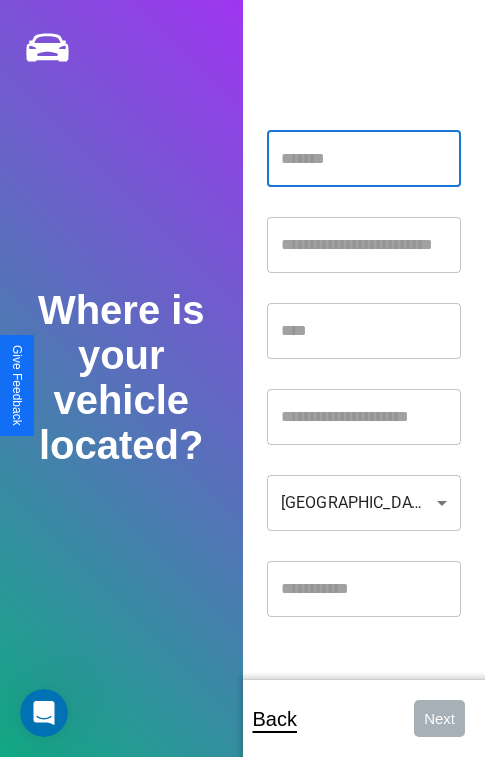 click at bounding box center (364, 159) 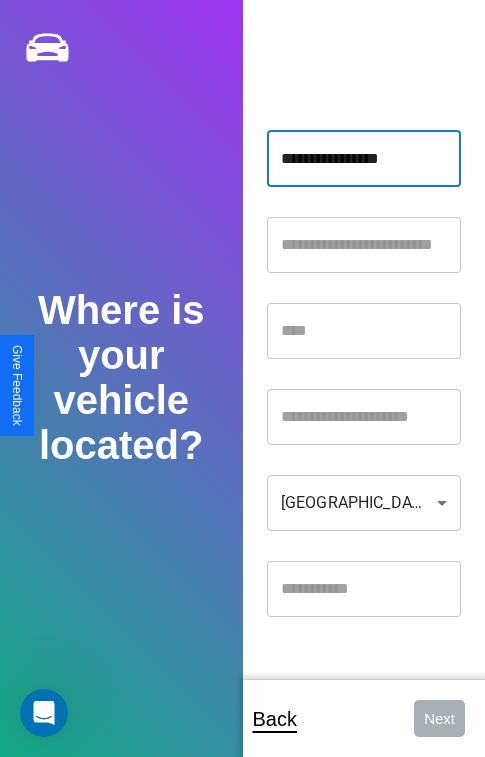 type on "**********" 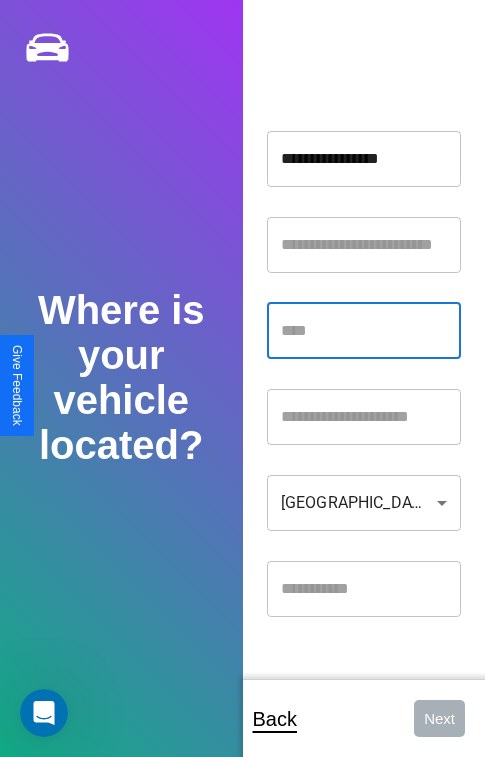 click at bounding box center (364, 331) 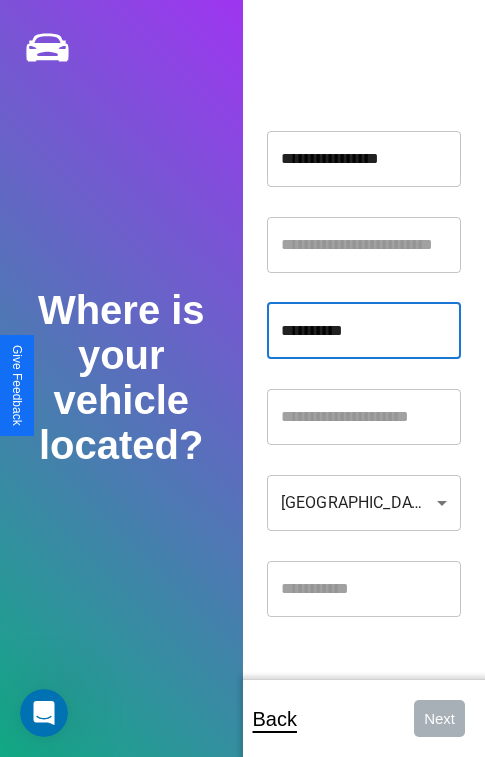 type on "**********" 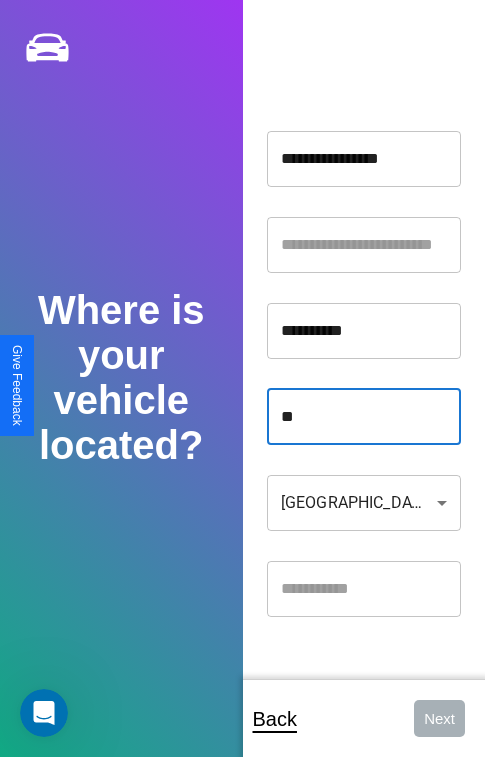 type on "**" 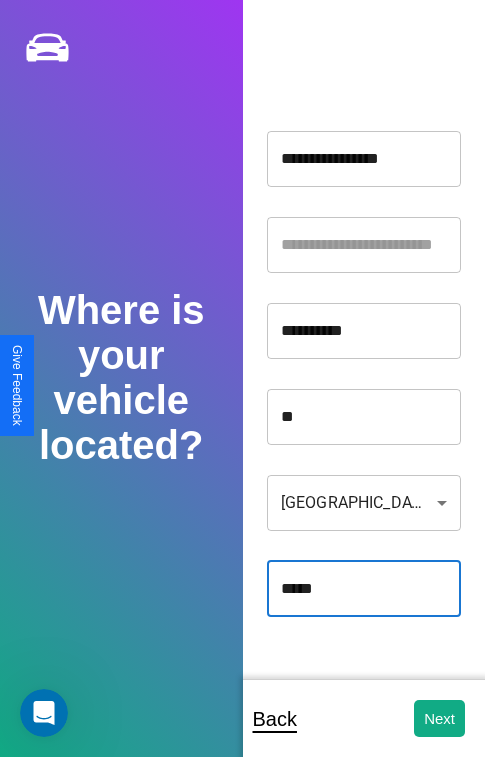 click on "**********" at bounding box center (242, 392) 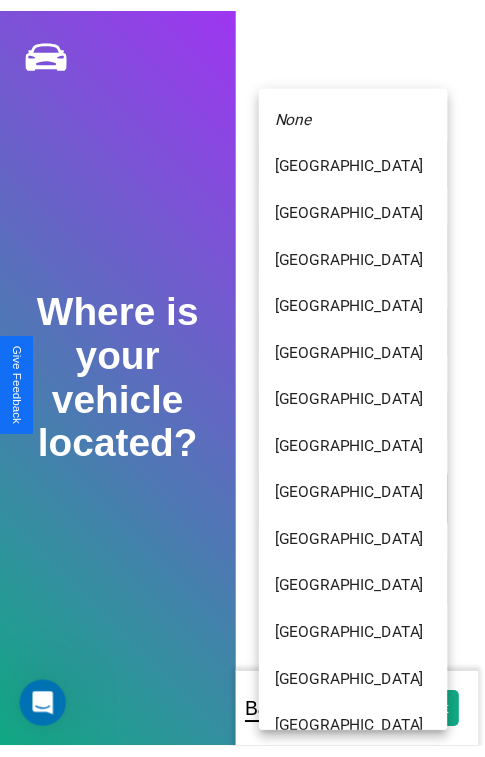 scroll, scrollTop: 459, scrollLeft: 0, axis: vertical 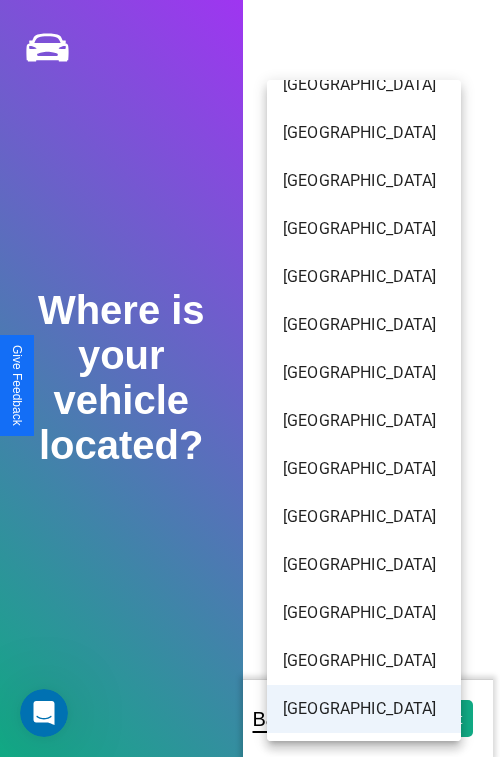 click on "[GEOGRAPHIC_DATA]" at bounding box center (364, 709) 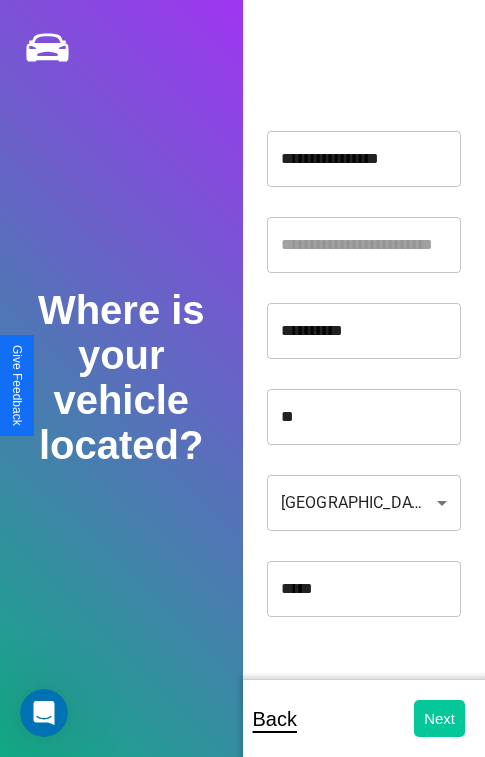 click on "Next" at bounding box center [439, 718] 